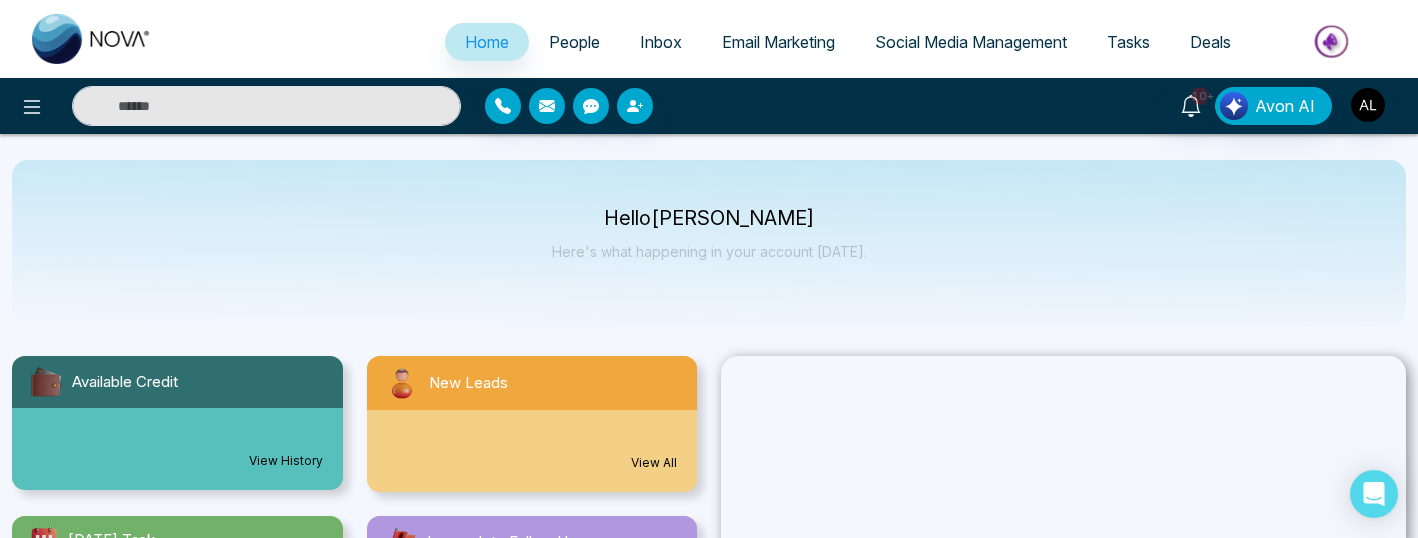 select on "*" 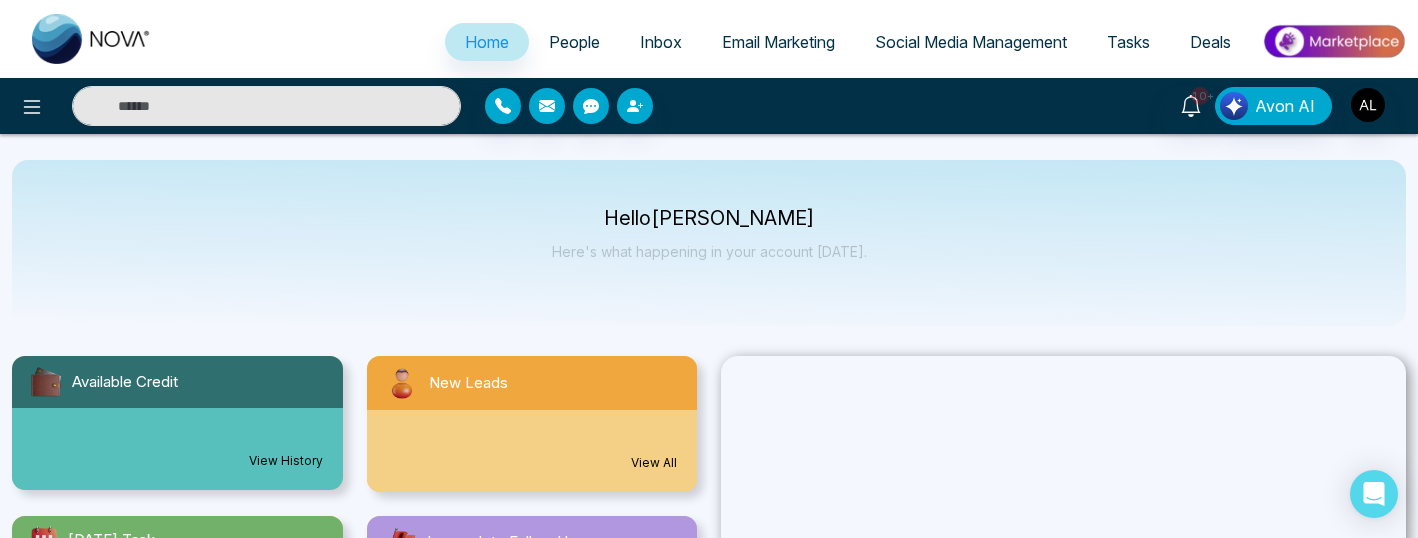 select on "*" 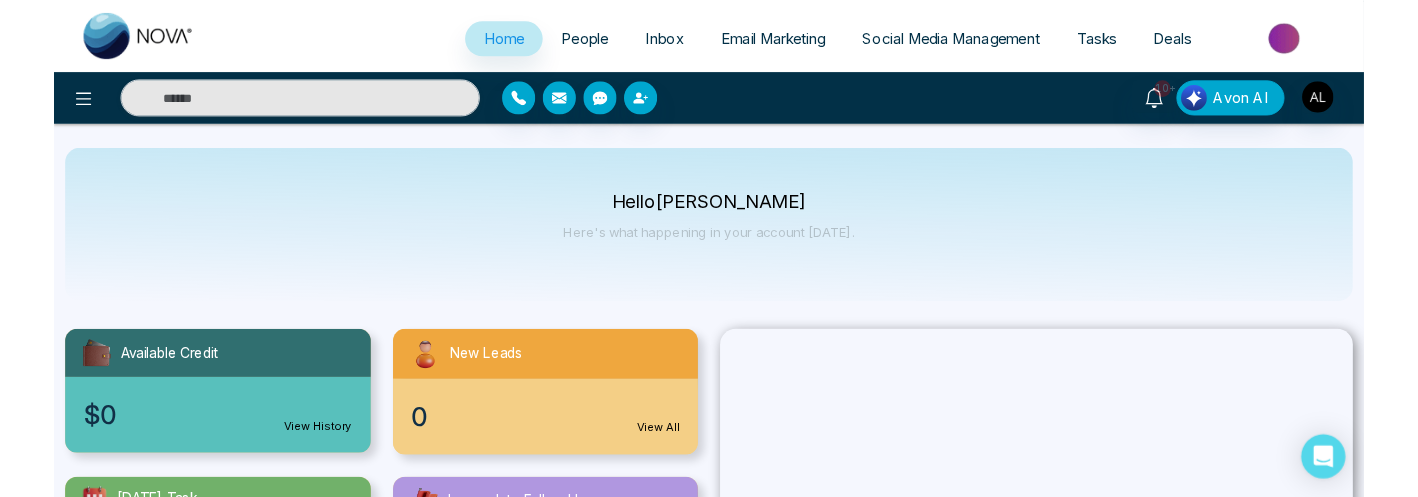 scroll, scrollTop: 0, scrollLeft: 0, axis: both 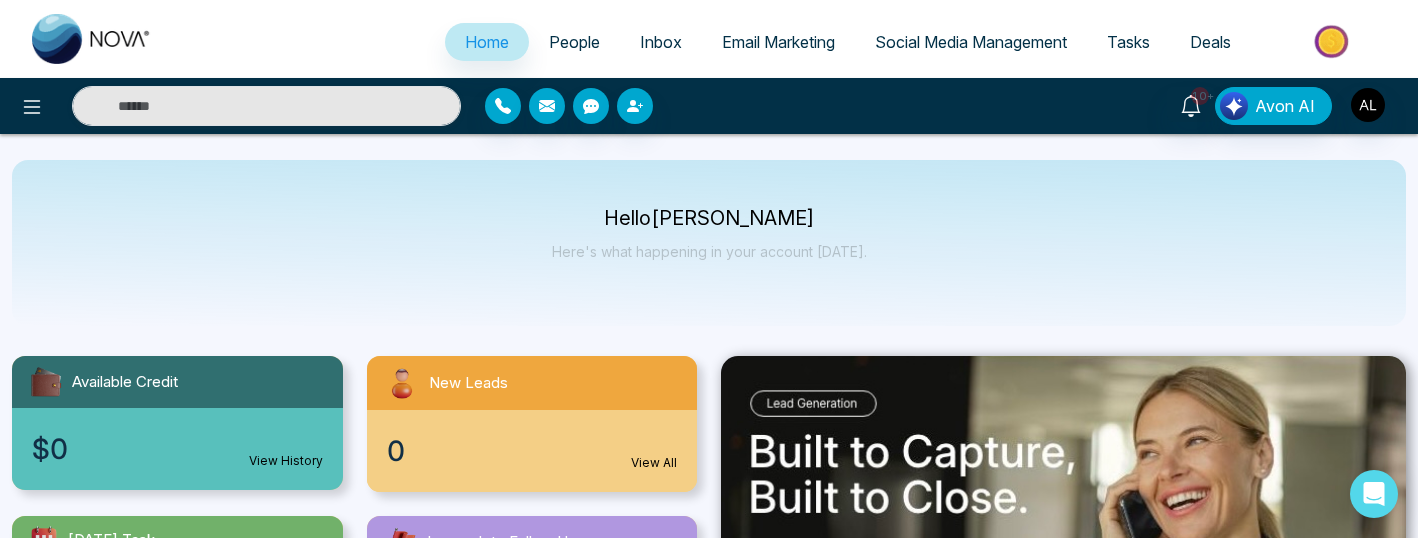 click on "Social Media Management" at bounding box center (971, 42) 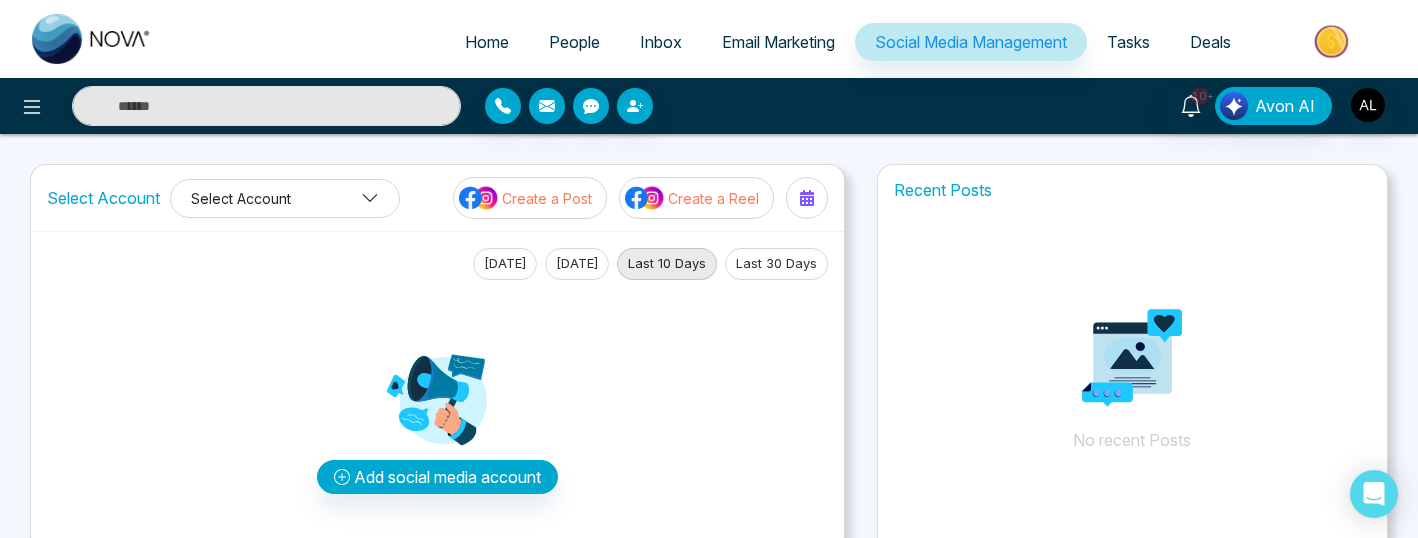 click on "Select Account" at bounding box center [285, 198] 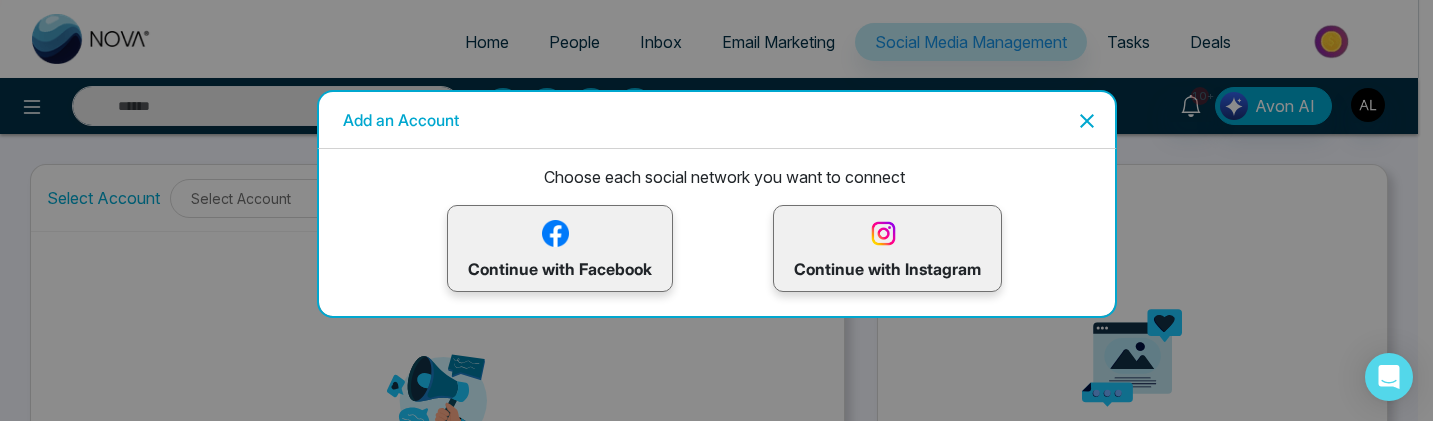 click at bounding box center (555, 233) 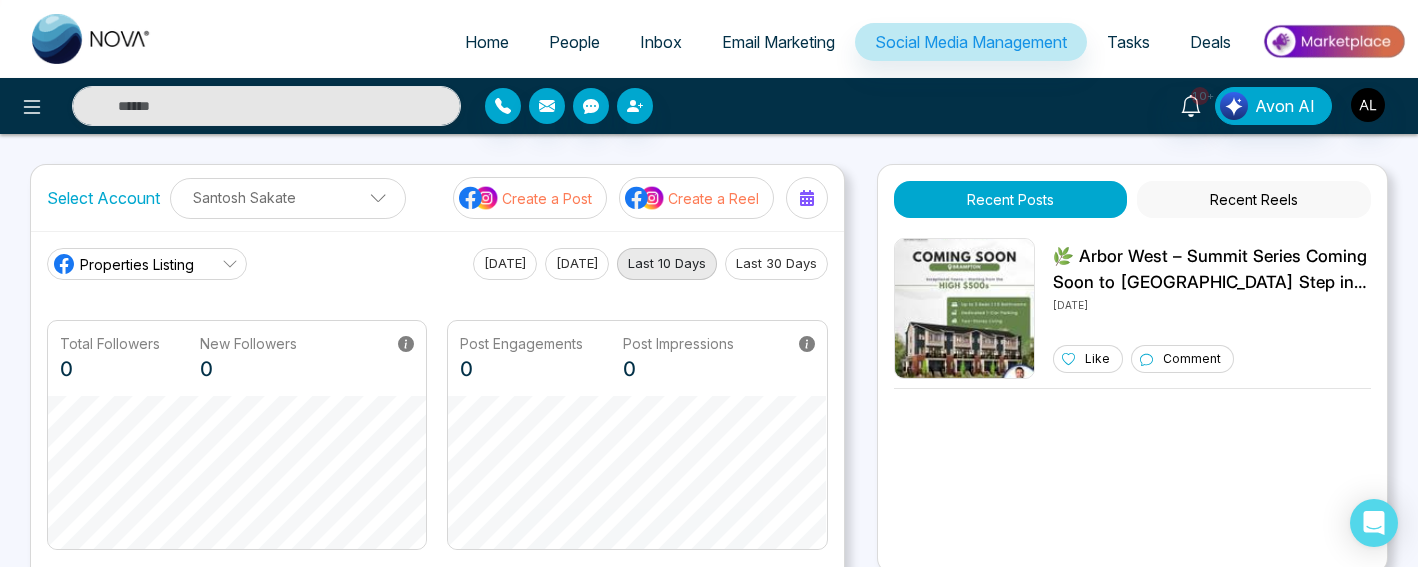 click on "Santosh Sakate" at bounding box center [288, 197] 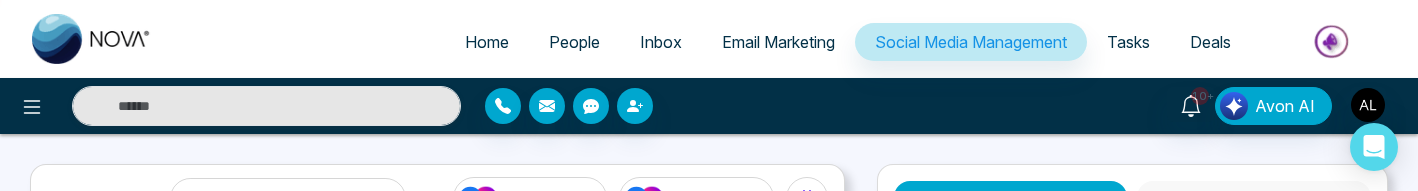 drag, startPoint x: 1169, startPoint y: 190, endPoint x: 1152, endPoint y: 344, distance: 154.93547 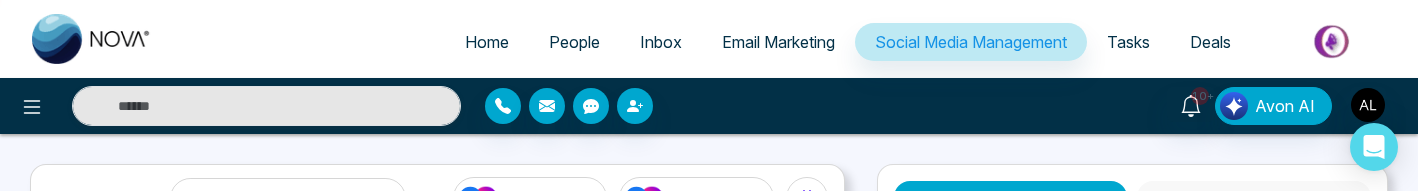 click on "Home People Inbox Email Marketing Social Media Management Tasks Deals 10+ Avon AI Select Account Santosh Sakate     Santosh Sakate      Add Social Accounts   Create a Post Create a Reel Properties Listing [DATE] [DATE] Last 10 Days Last 30 Days Total Followers 0 New Followers 0 Post Engagements 0 Post Impressions 0 Page Engagements 0 Page Impressions 0 Page Reach 0 Recent Posts Recent Reels 🌿 Arbor West – Summit Series Coming Soon to [GEOGRAPHIC_DATA]
Step into the next level of townhome living with the all-new Summit Series. Modern two-storey layouts, smart design, and a thriving west [GEOGRAPHIC_DATA] location make this a rare opportunity in the high $500s. Don’t miss your chance to get in early on a standout community.
#ArborWest #BramptonRealEstate #PreConstructionHomes #SummitSeries #TownhomesForSale #[GEOGRAPHIC_DATA] #GTAHomes [DATE]   Like   Comment Social Media Creatives Pre-Construction Housing Tips Just Listed/Just Sold   Add an Account Choose each social network you want to connect Continue with Facebook" at bounding box center (709, 95) 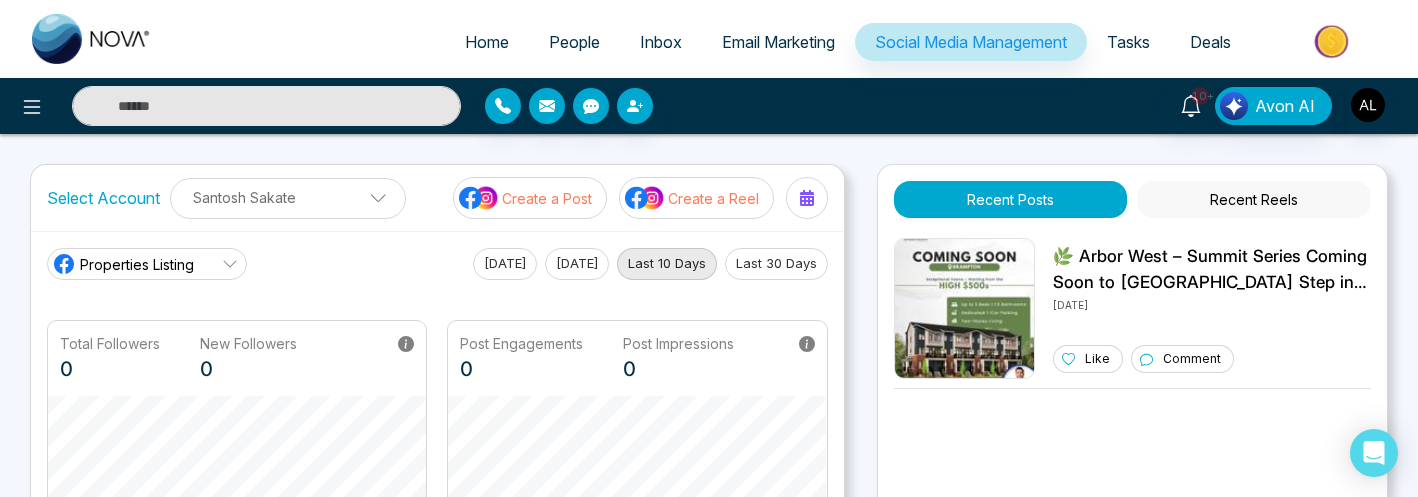 click on "Create a Post" at bounding box center [547, 198] 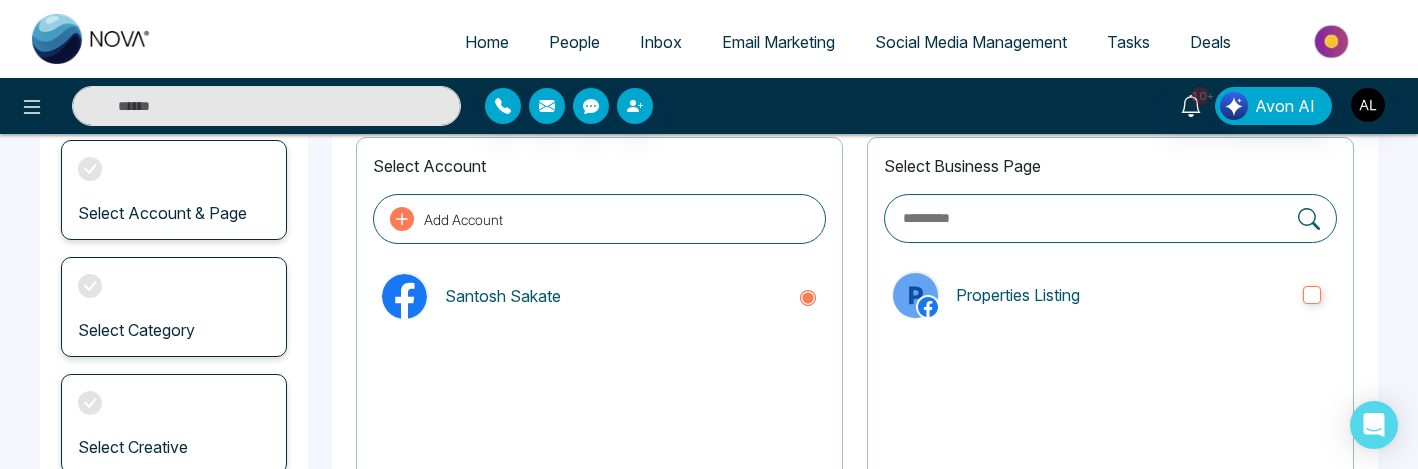 scroll, scrollTop: 139, scrollLeft: 0, axis: vertical 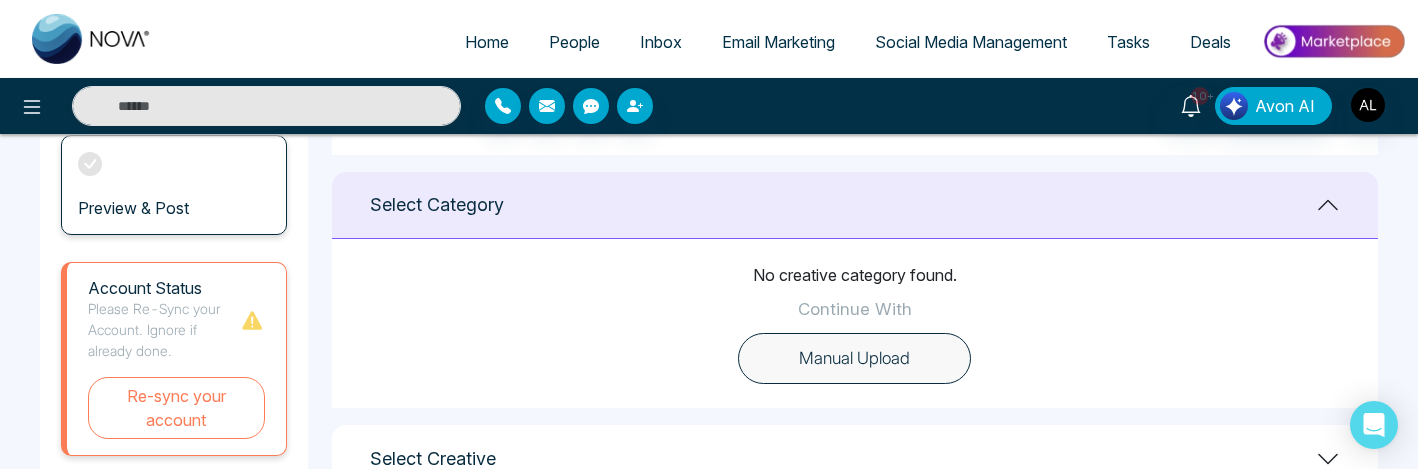 click on "Manual Upload" at bounding box center [854, 359] 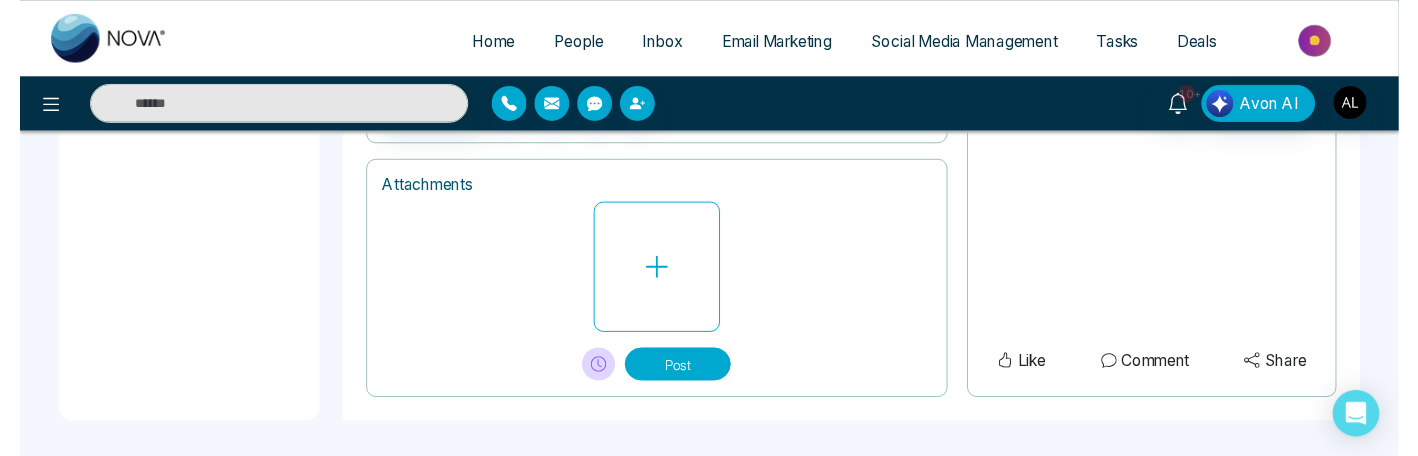 scroll, scrollTop: 1033, scrollLeft: 0, axis: vertical 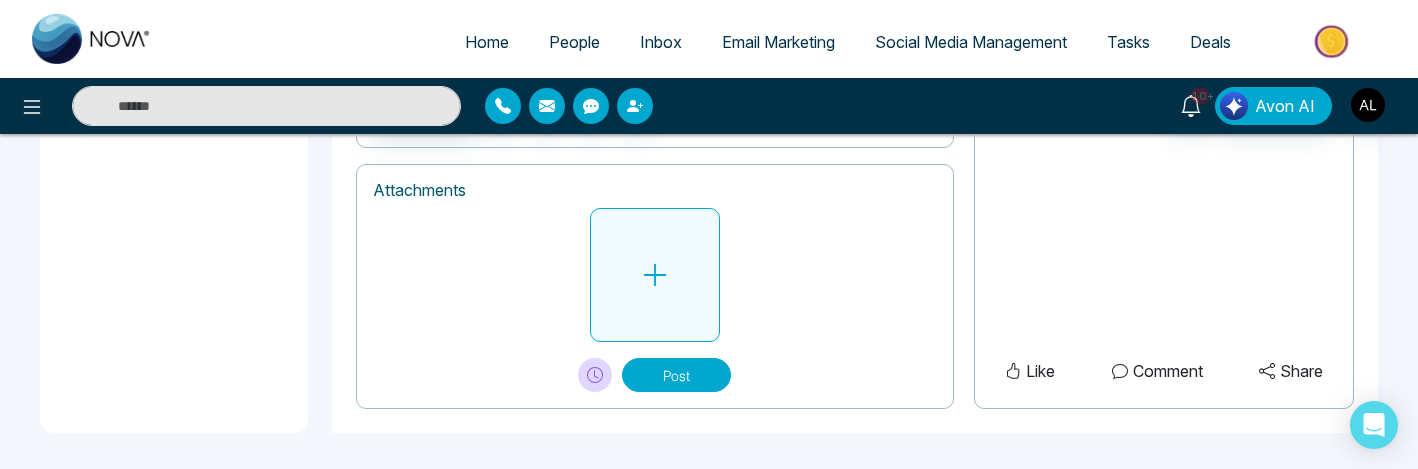 click 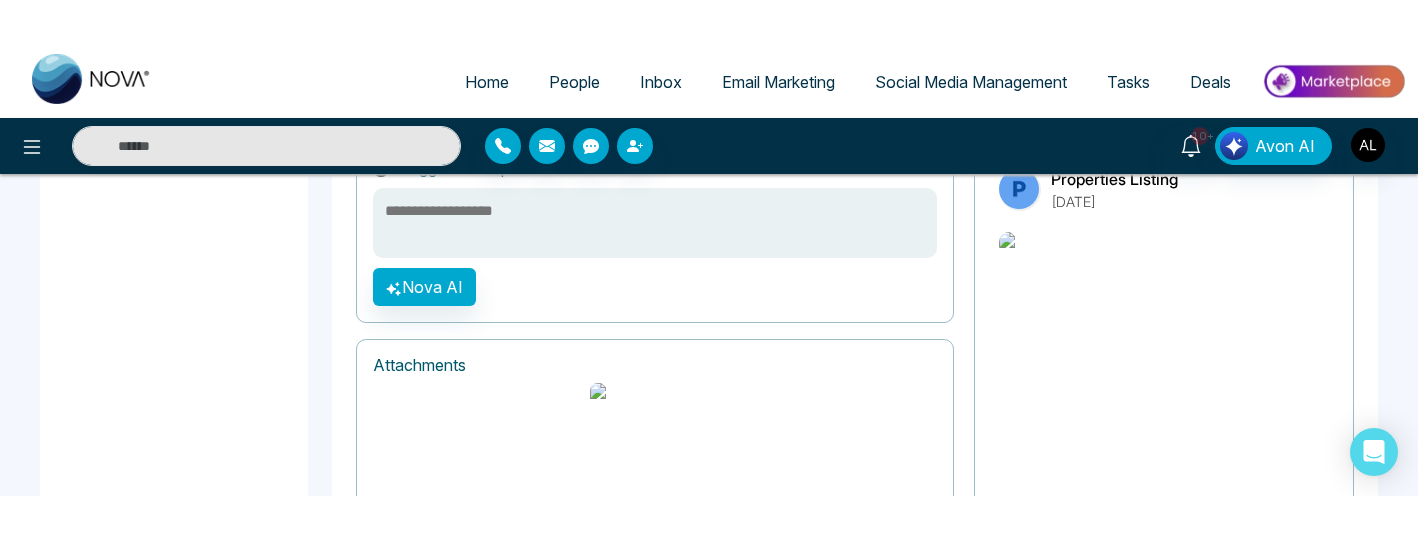 scroll, scrollTop: 895, scrollLeft: 0, axis: vertical 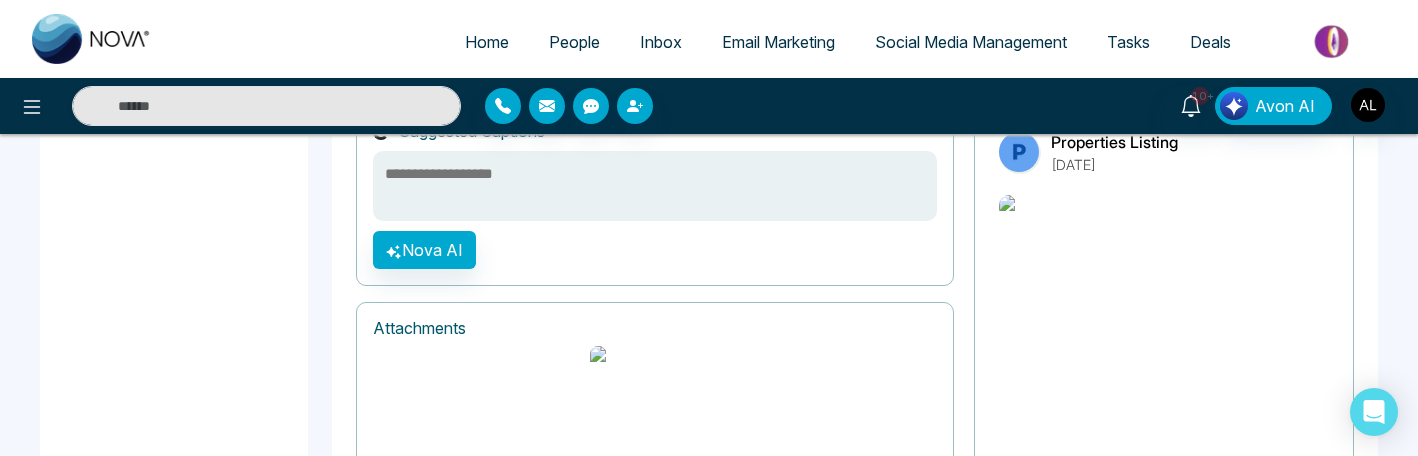 click at bounding box center (655, 186) 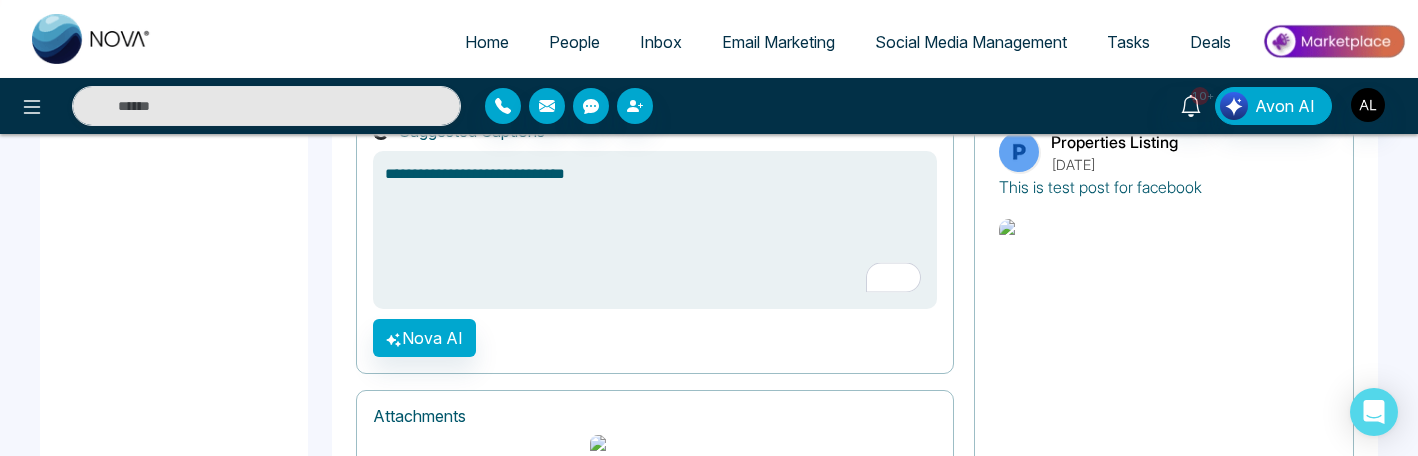 type on "**********" 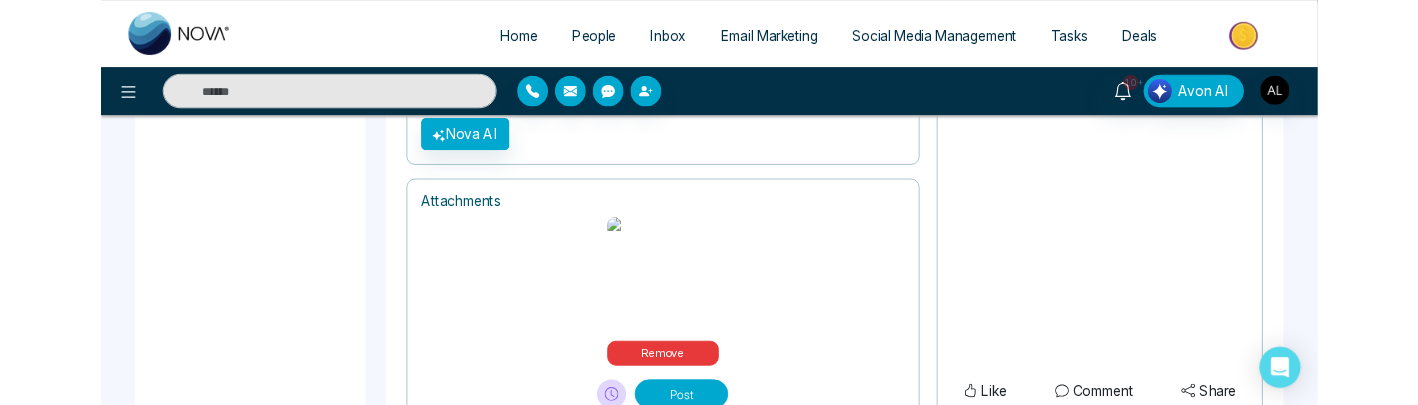 scroll, scrollTop: 1079, scrollLeft: 0, axis: vertical 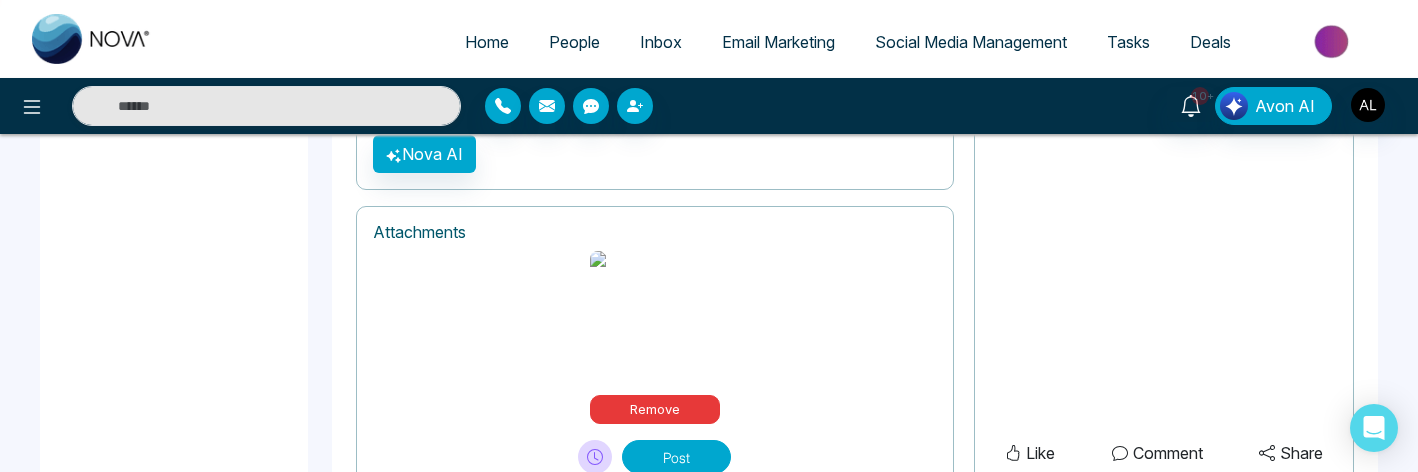 click on "Post" at bounding box center [676, 457] 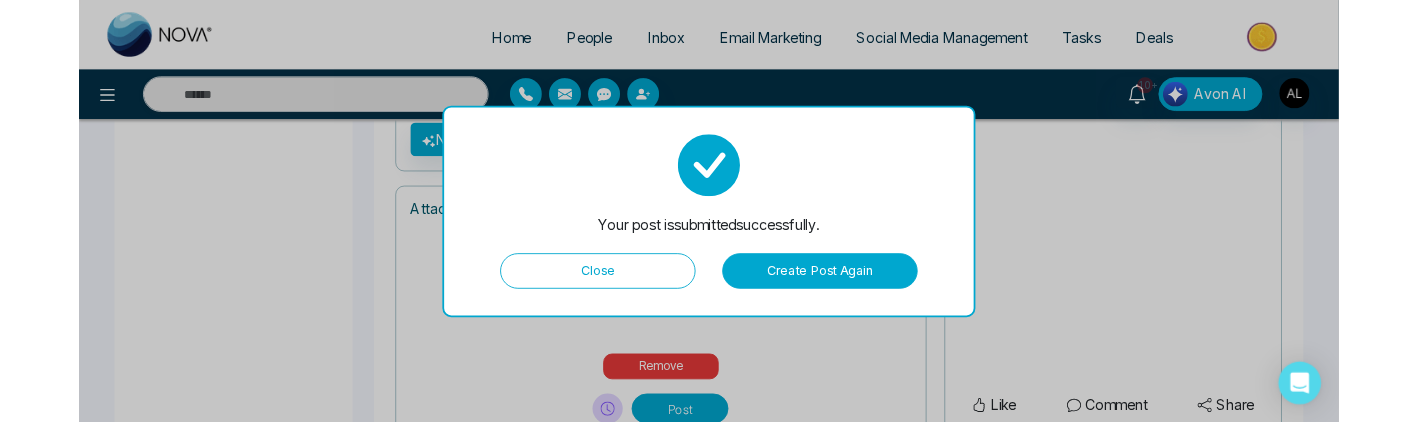 scroll, scrollTop: 1052, scrollLeft: 0, axis: vertical 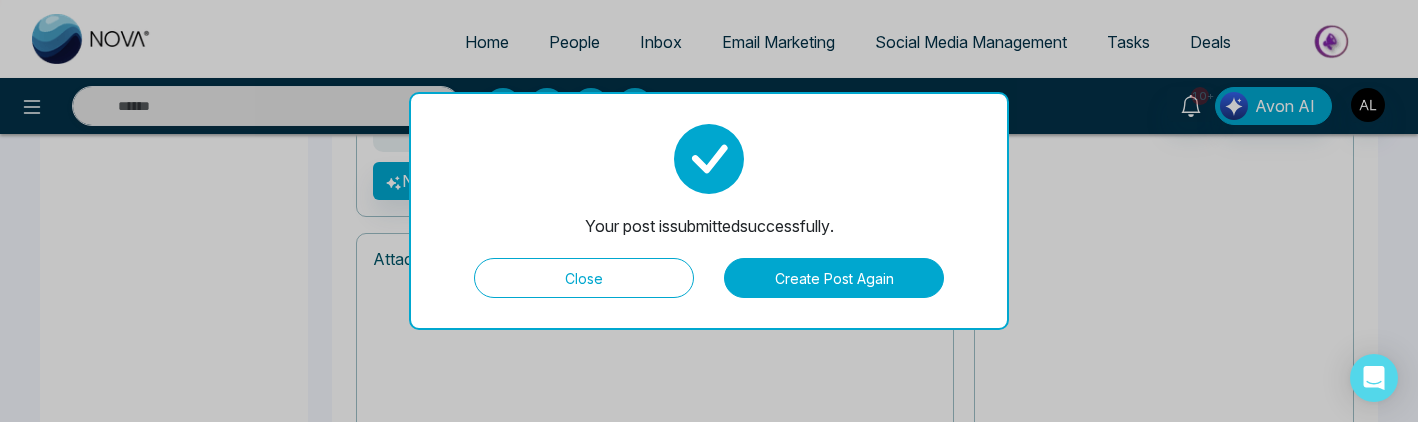 click on "Close" at bounding box center (584, 278) 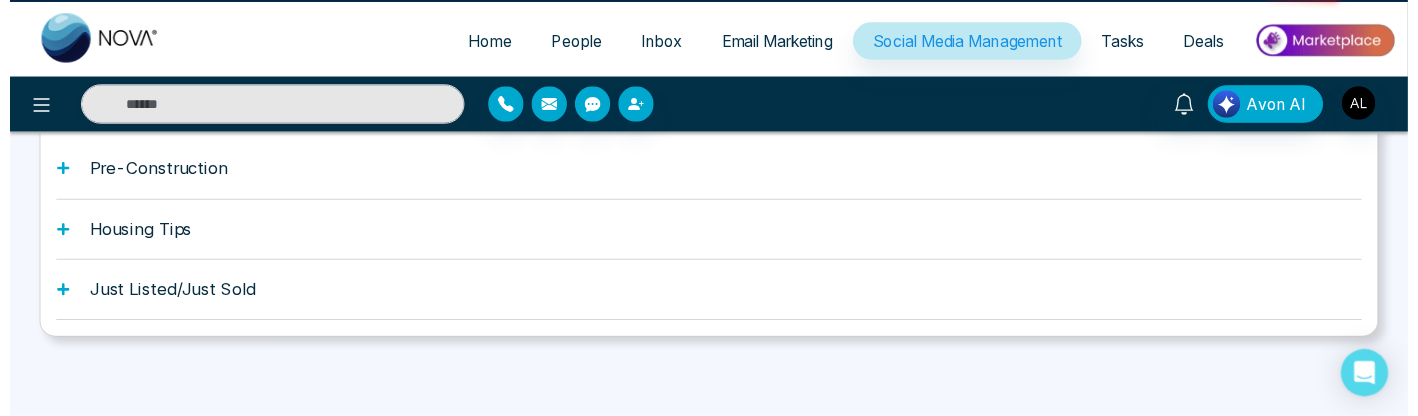 scroll, scrollTop: 0, scrollLeft: 0, axis: both 